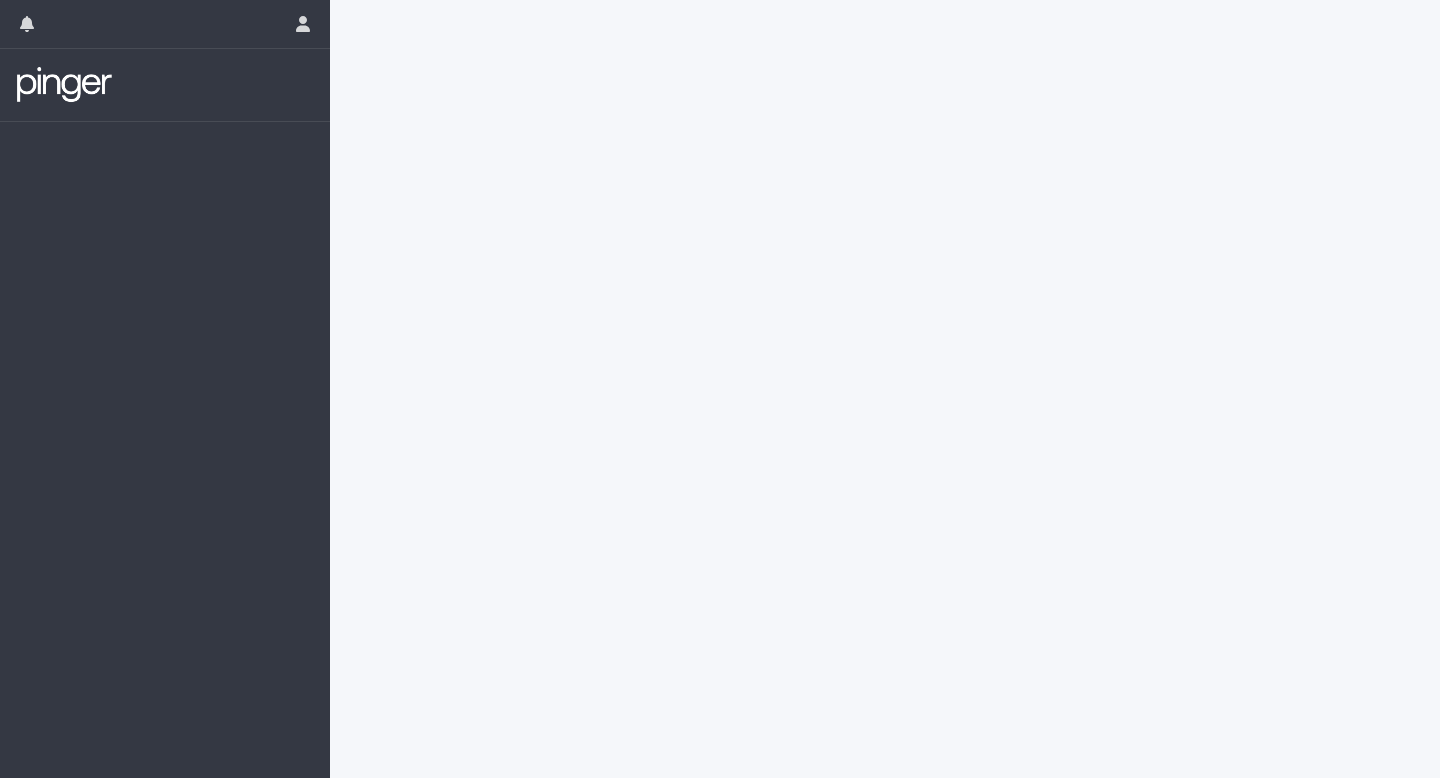 scroll, scrollTop: 0, scrollLeft: 0, axis: both 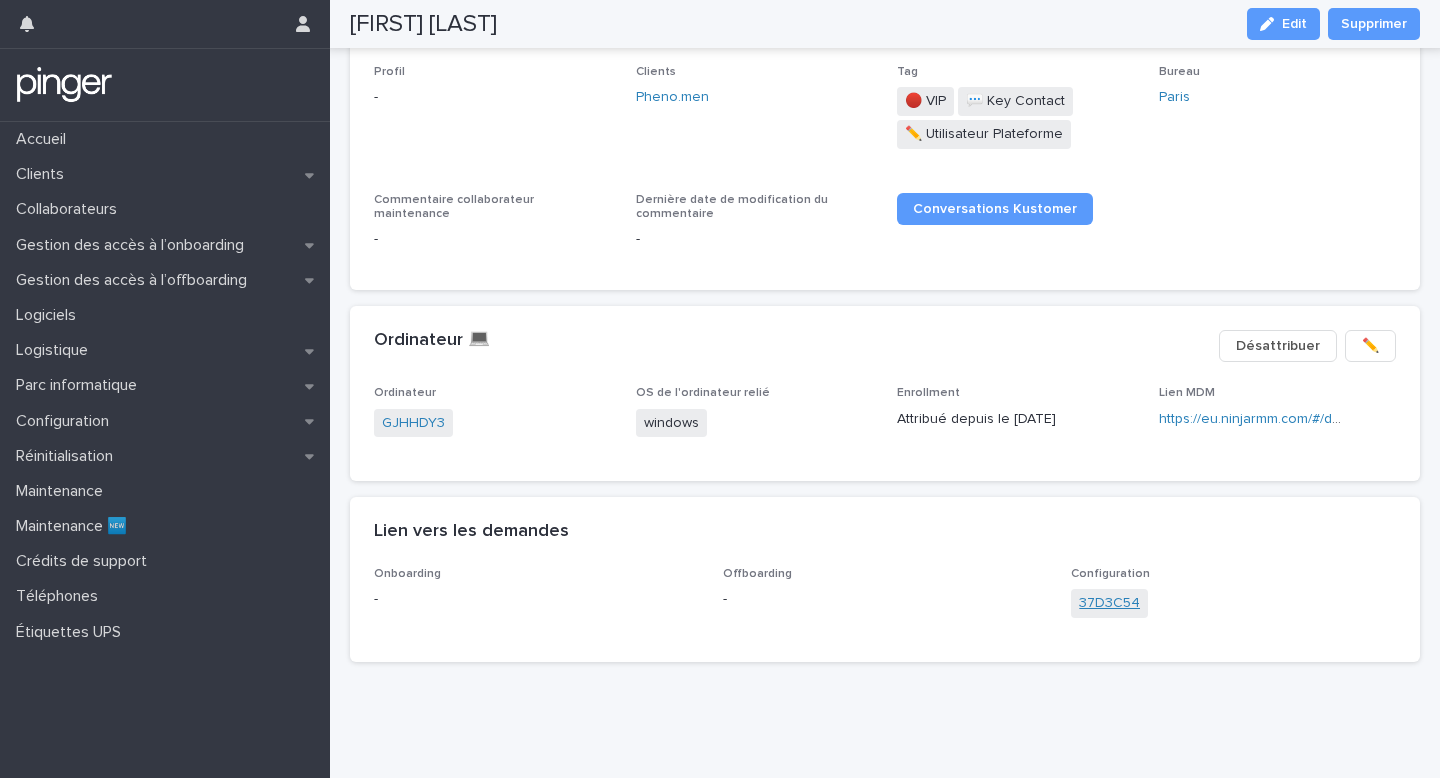click on "37D3C54" at bounding box center [1109, 603] 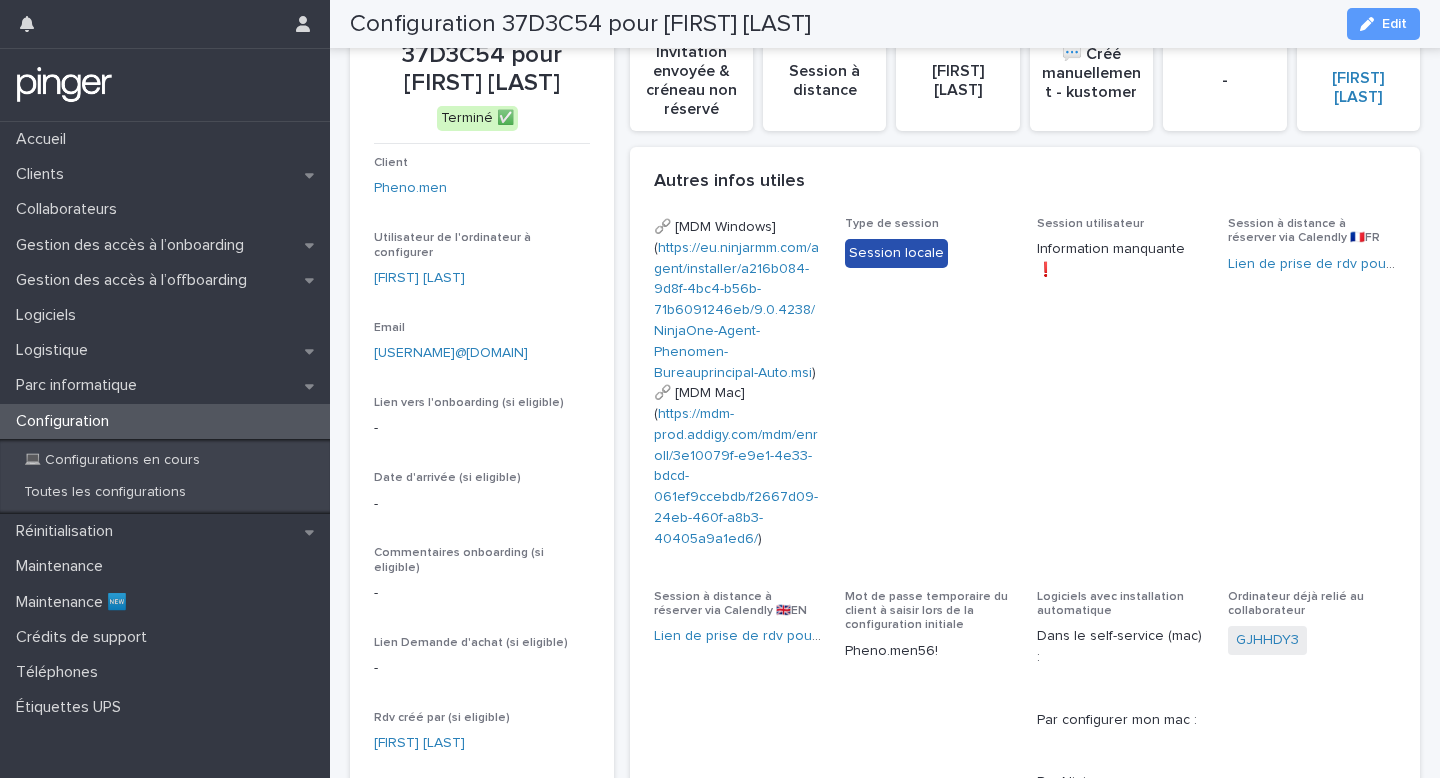 scroll, scrollTop: 0, scrollLeft: 0, axis: both 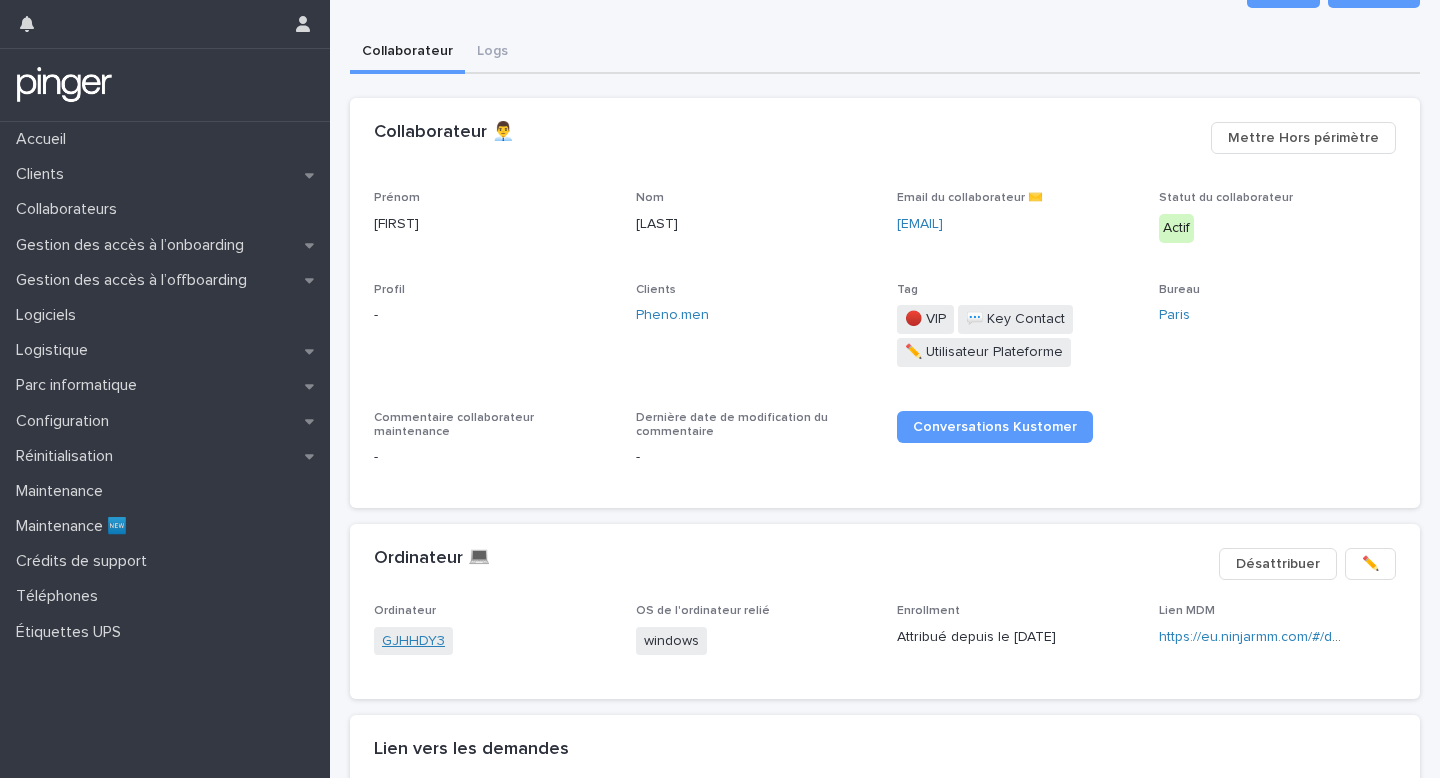 click on "GJHHDY3" at bounding box center [413, 641] 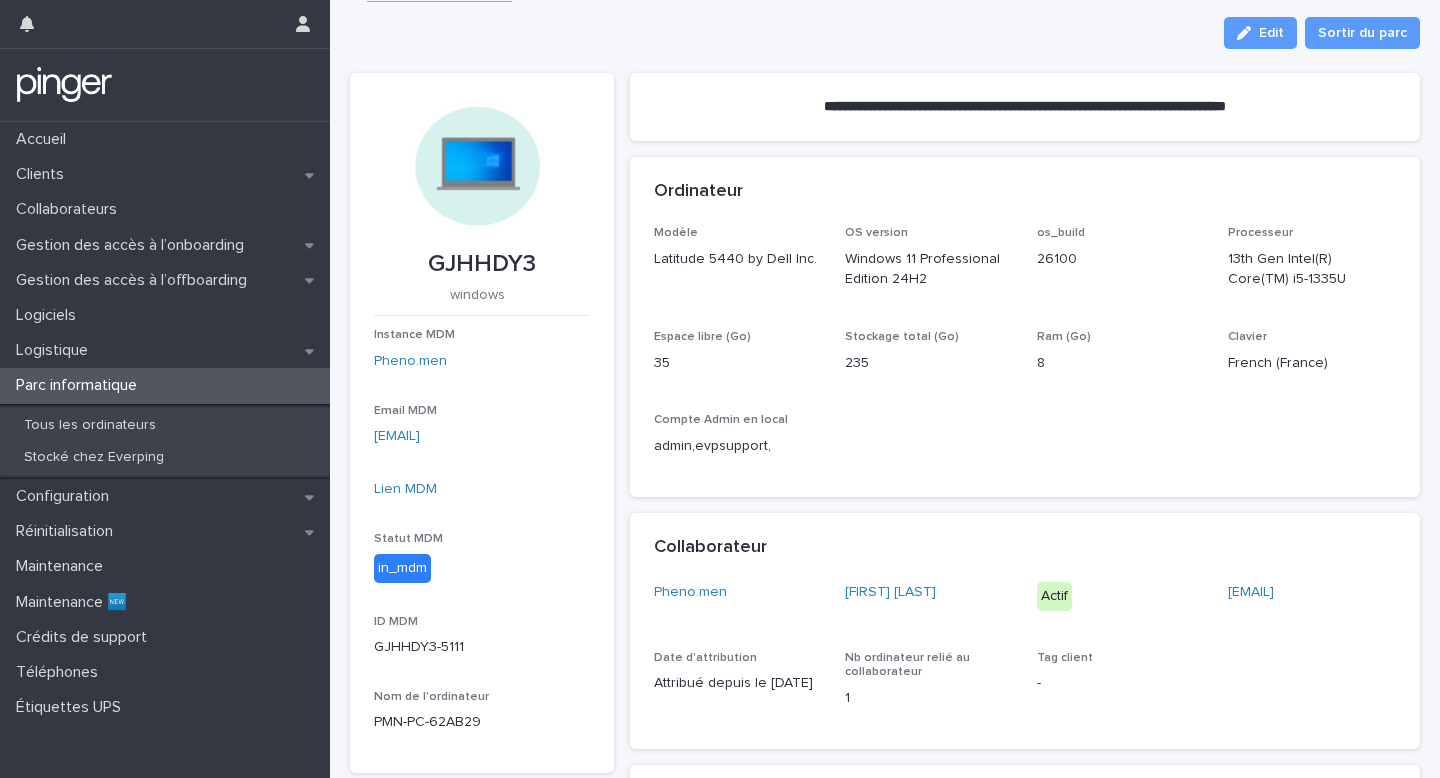 scroll, scrollTop: 26, scrollLeft: 0, axis: vertical 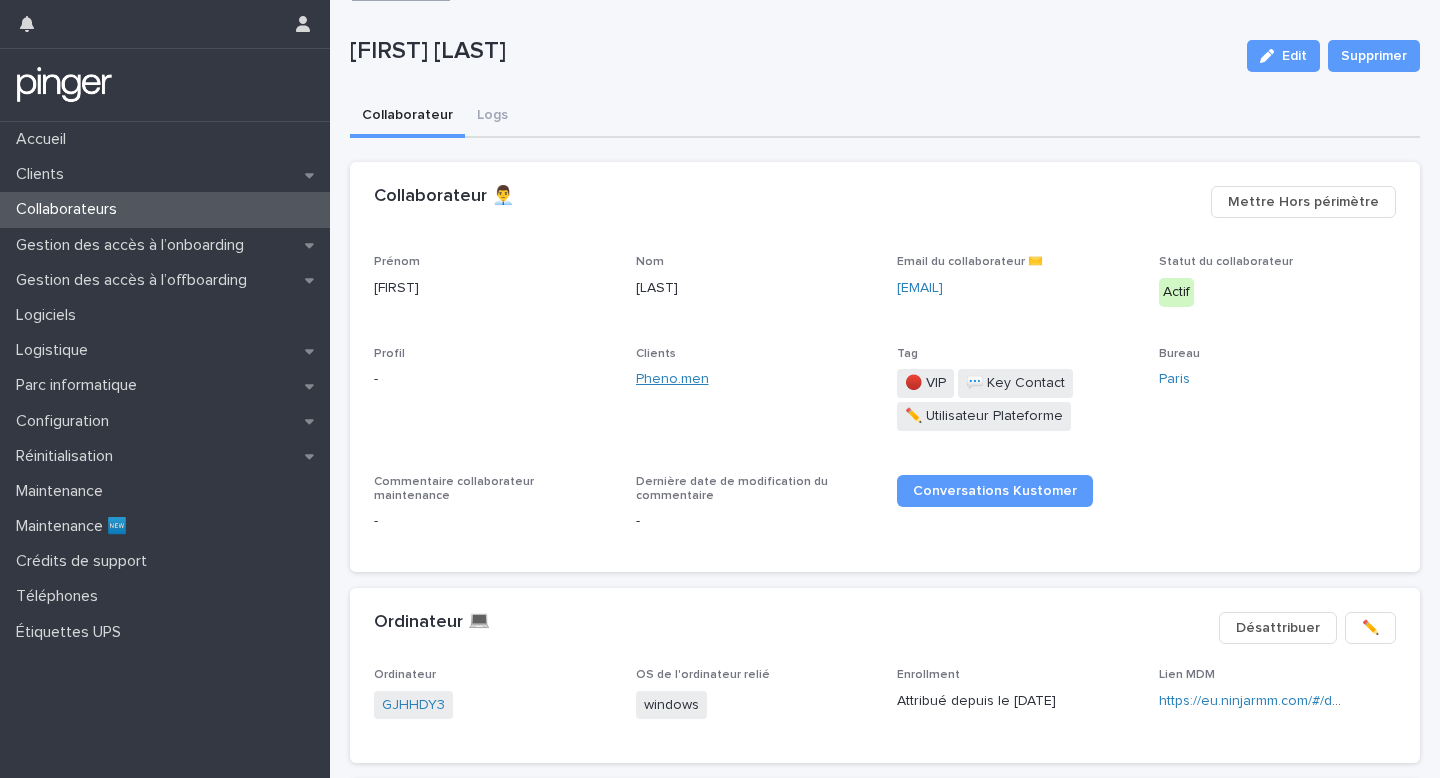 click on "Pheno.men" at bounding box center (672, 379) 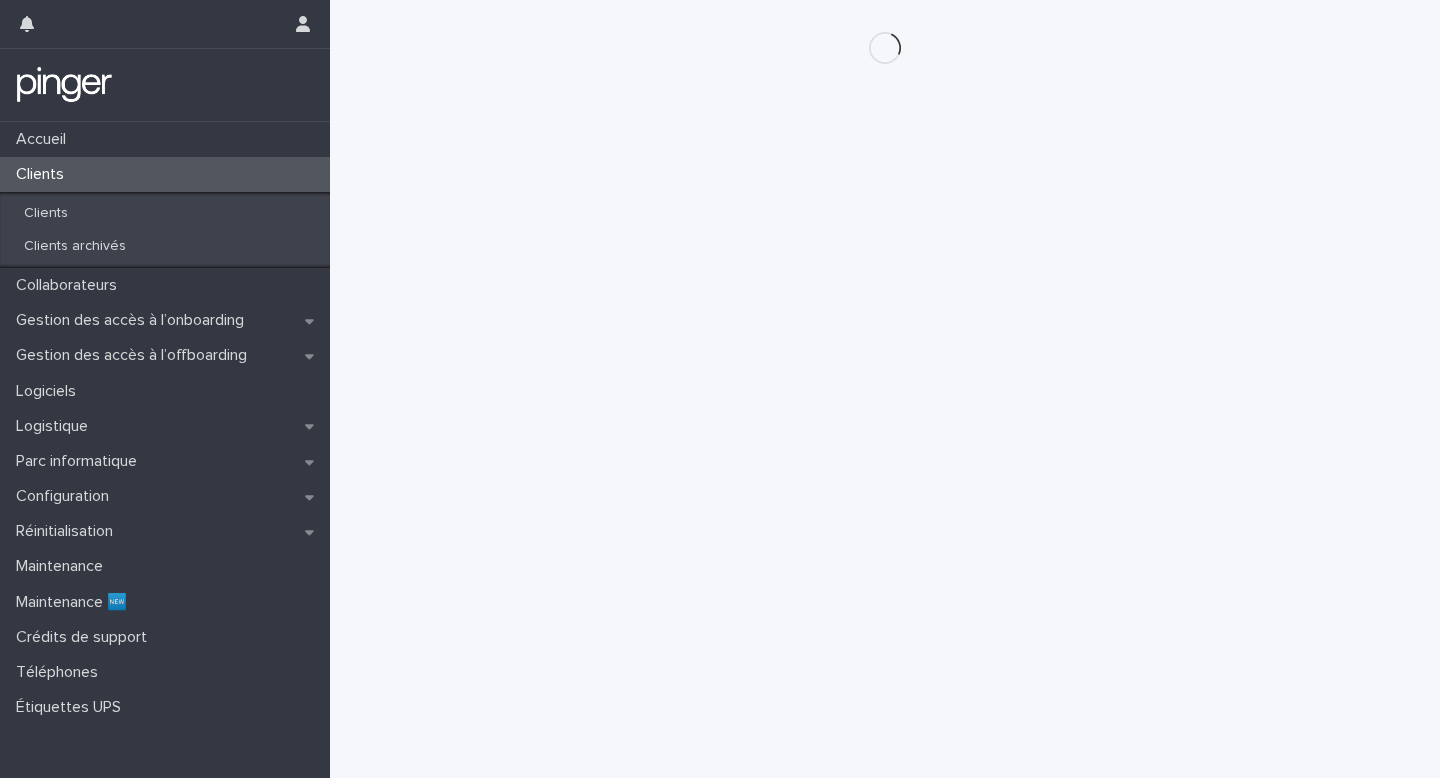 scroll, scrollTop: 0, scrollLeft: 0, axis: both 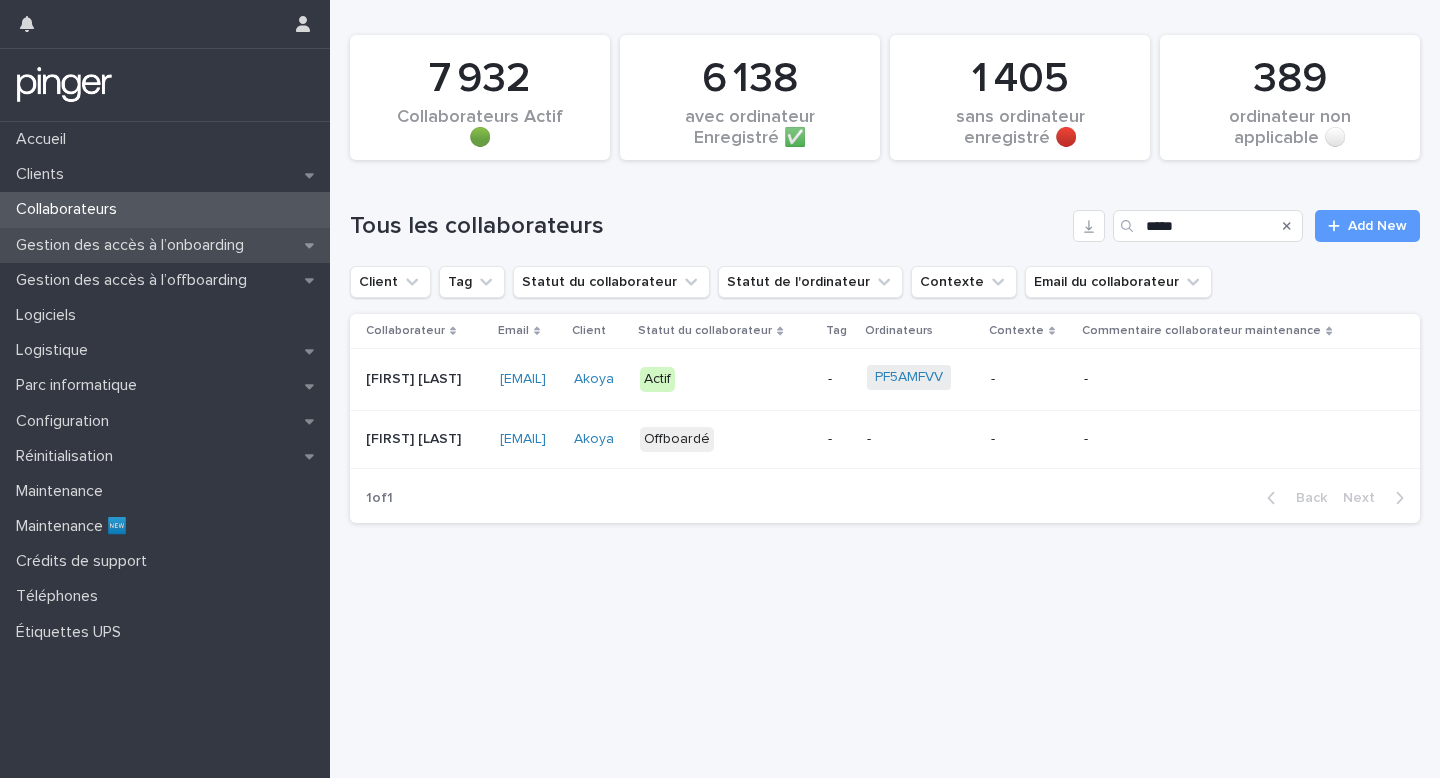 click on "Gestion des accès à l’onboarding" at bounding box center (134, 245) 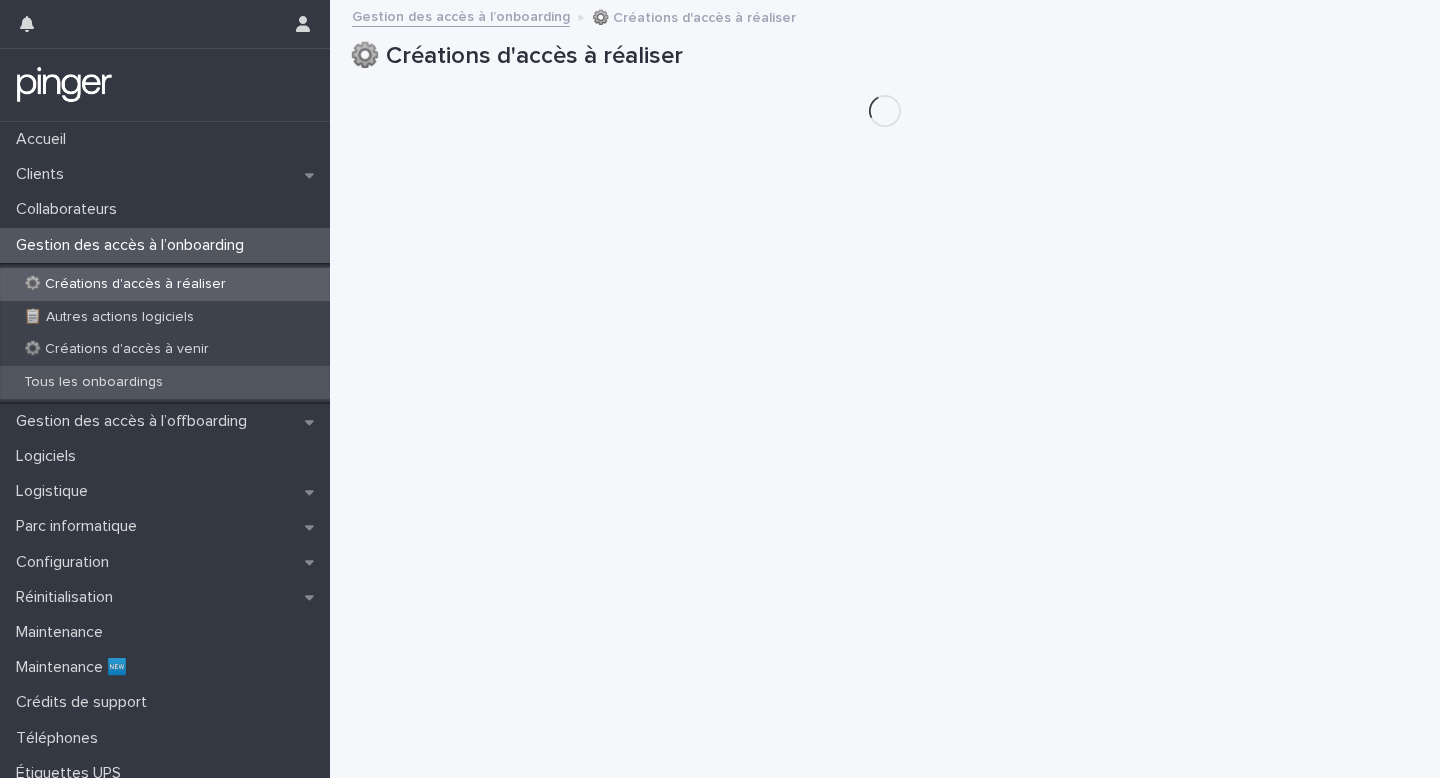 click on "Tous les onboardings" at bounding box center [165, 382] 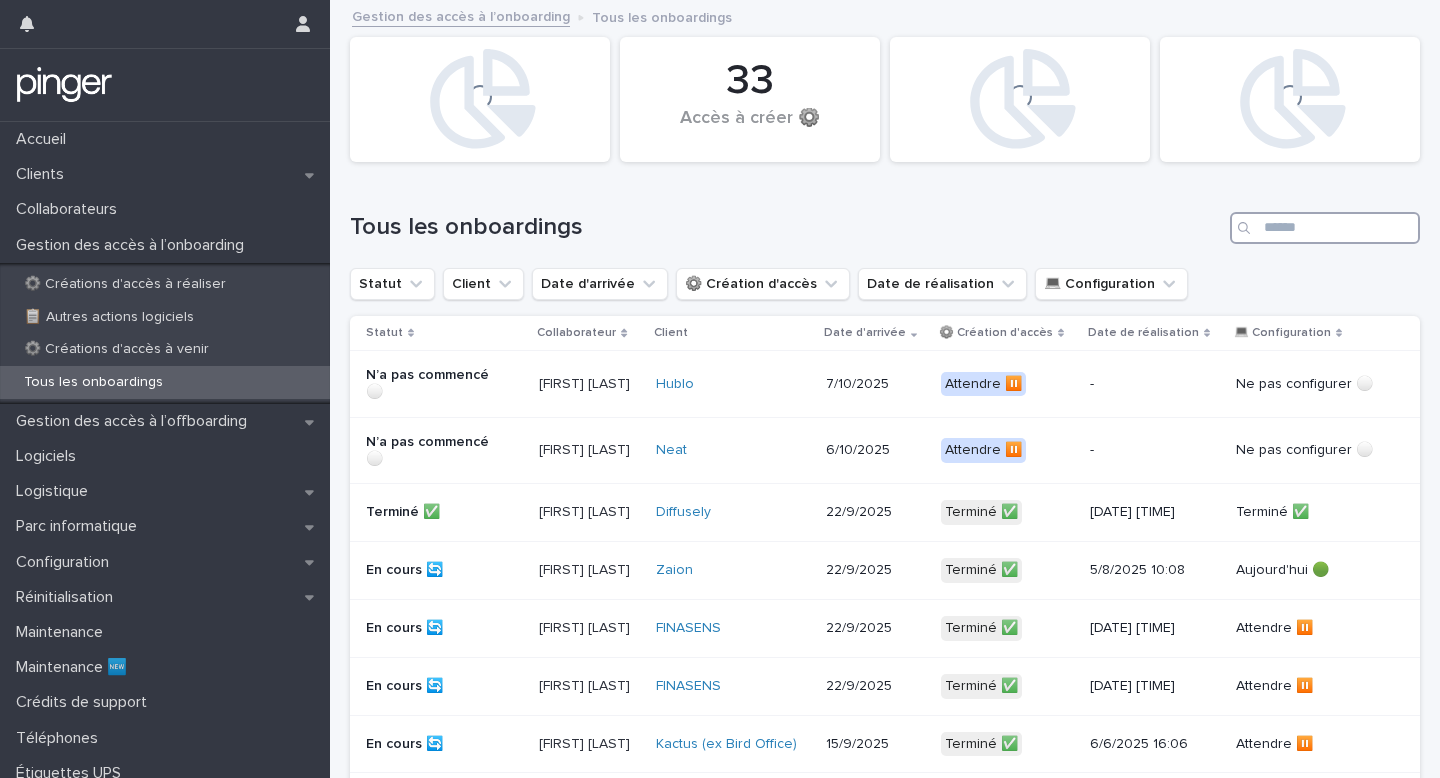 click at bounding box center (1325, 228) 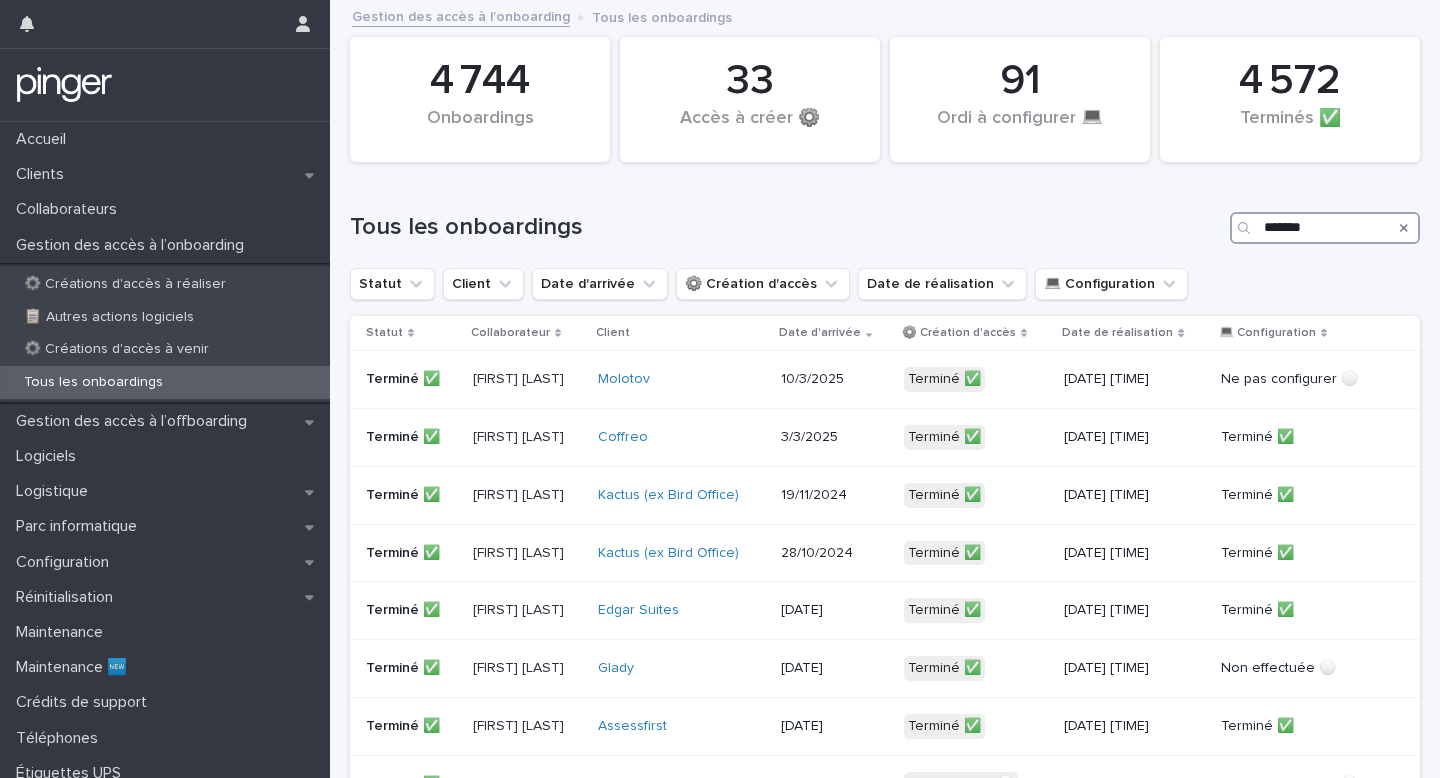 type on "*******" 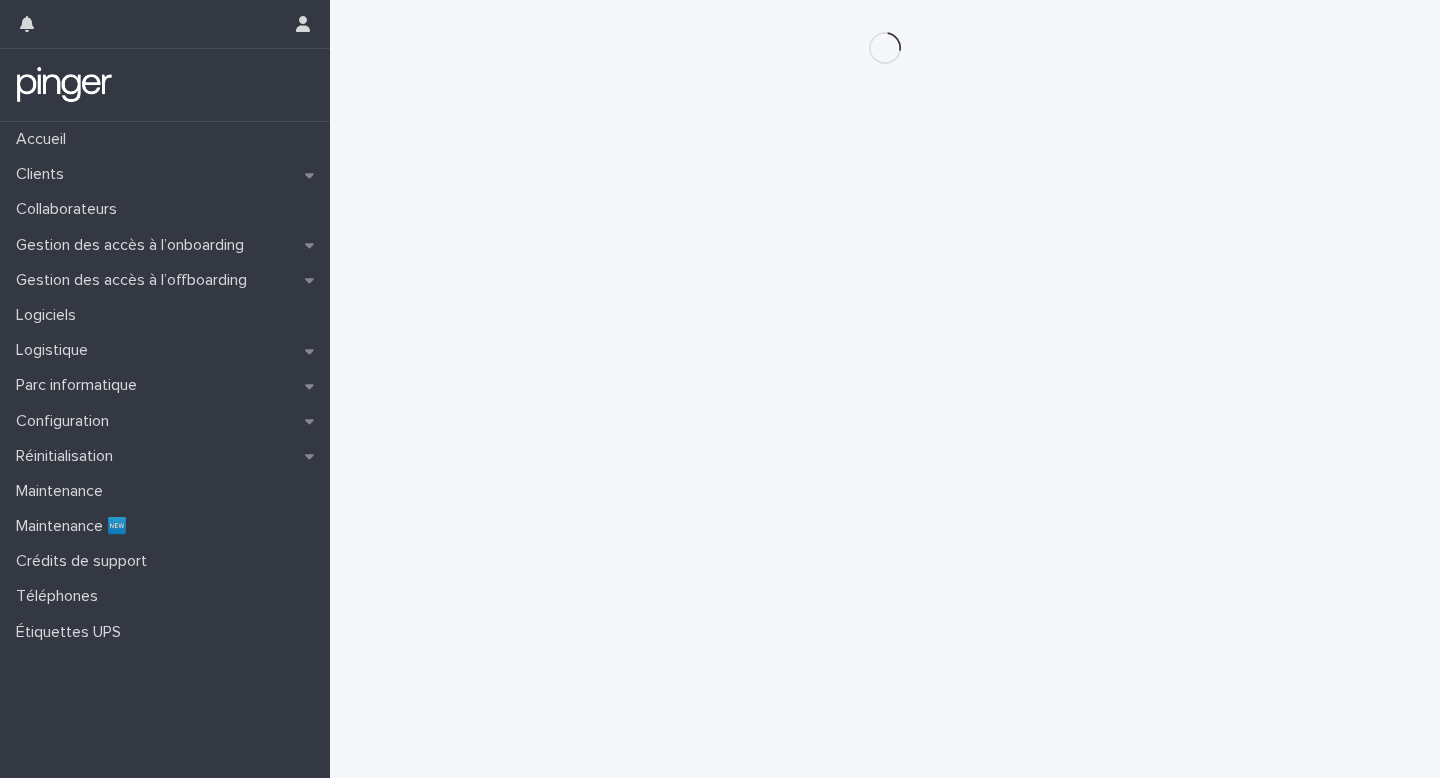 scroll, scrollTop: 0, scrollLeft: 0, axis: both 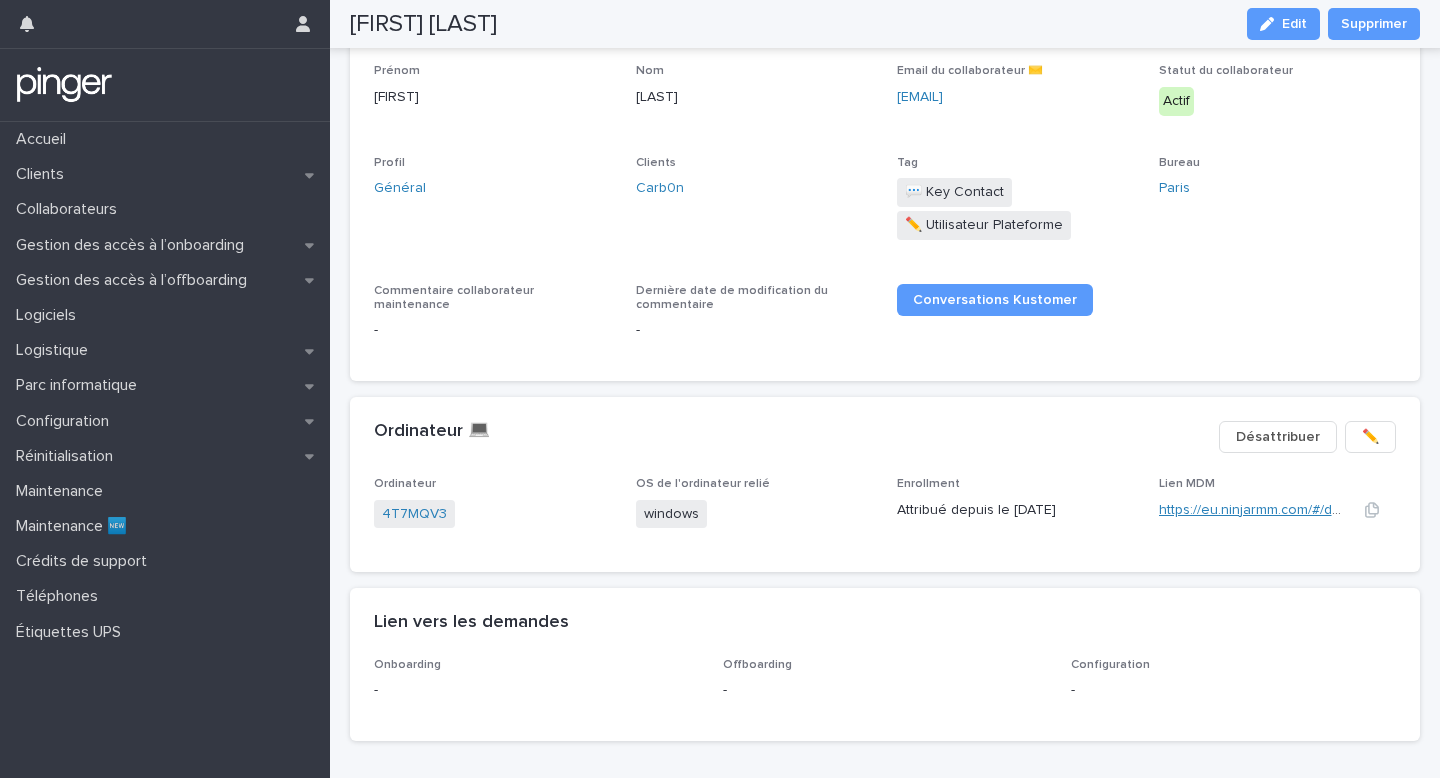 click on "https://eu.ninjarmm.com/#/deviceDashboard/2956/overview" at bounding box center [1349, 510] 